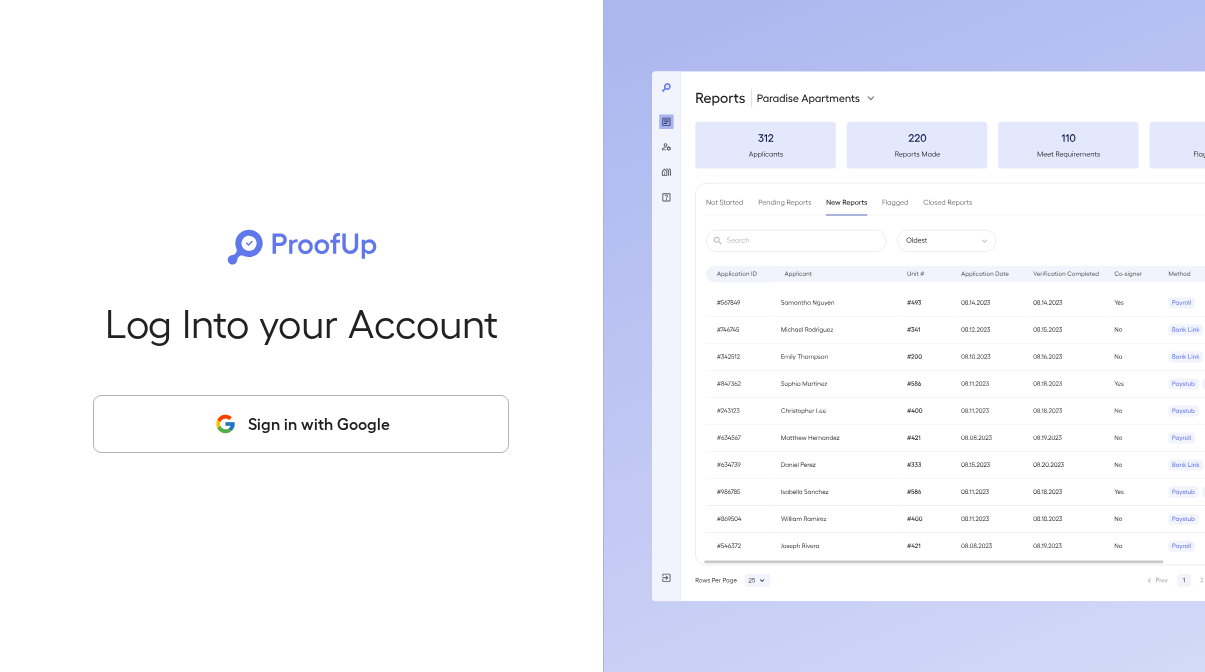 scroll, scrollTop: 0, scrollLeft: 0, axis: both 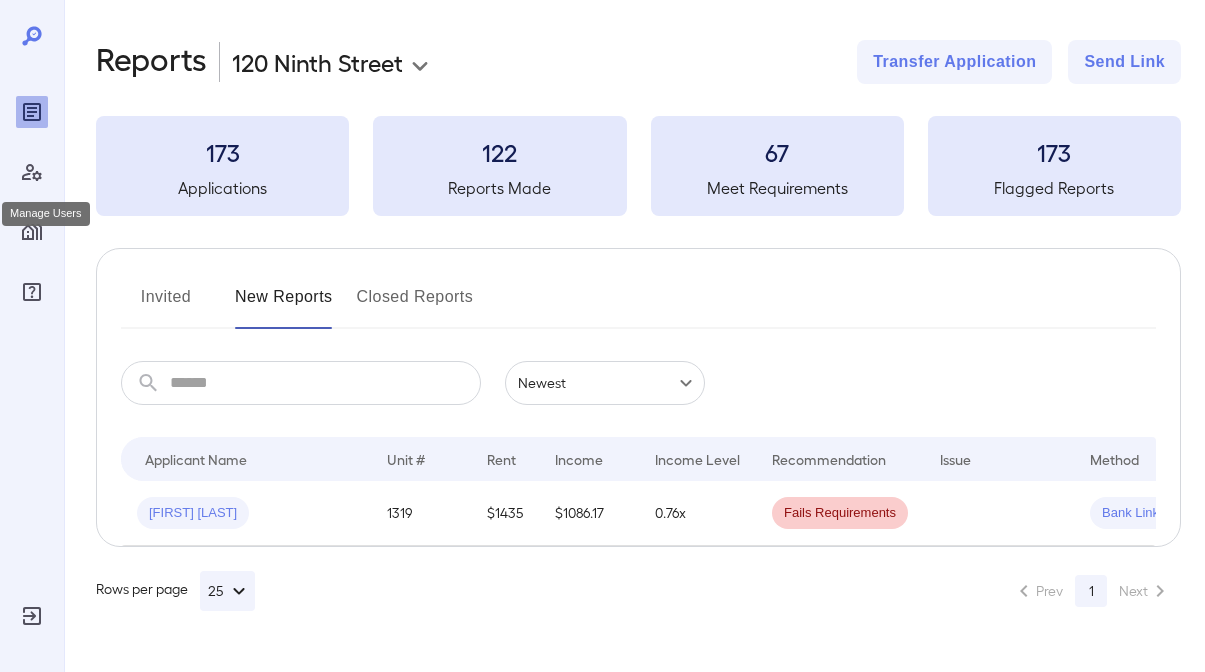 click 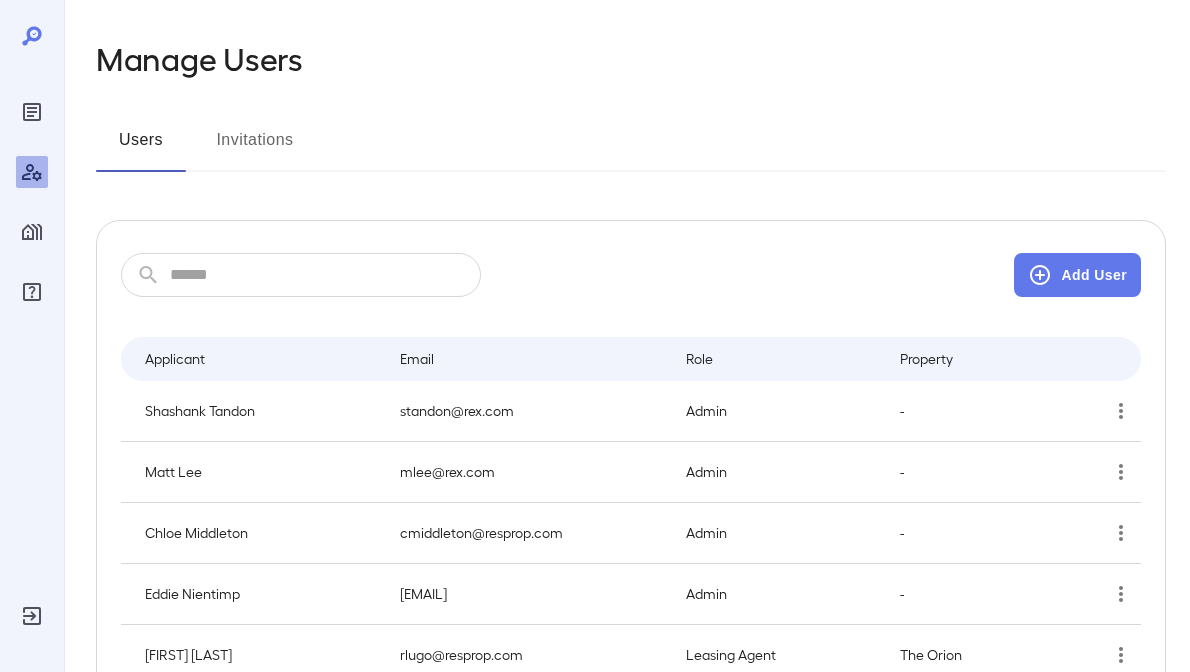click on "Invitations" at bounding box center [255, 148] 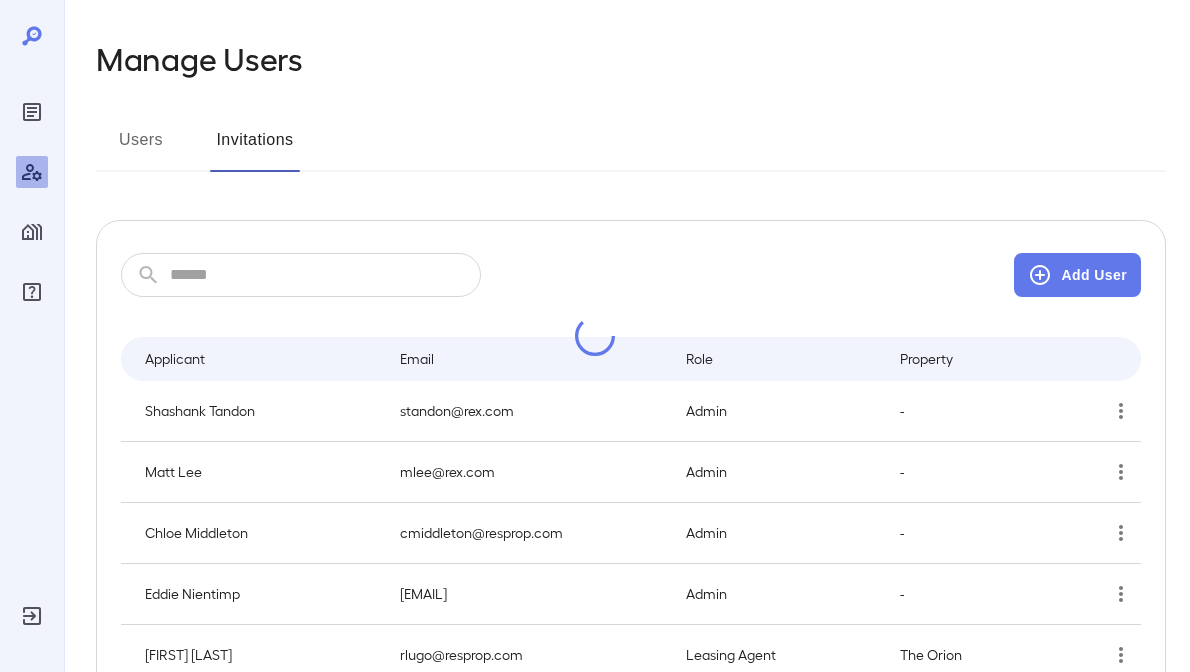 click at bounding box center (325, 275) 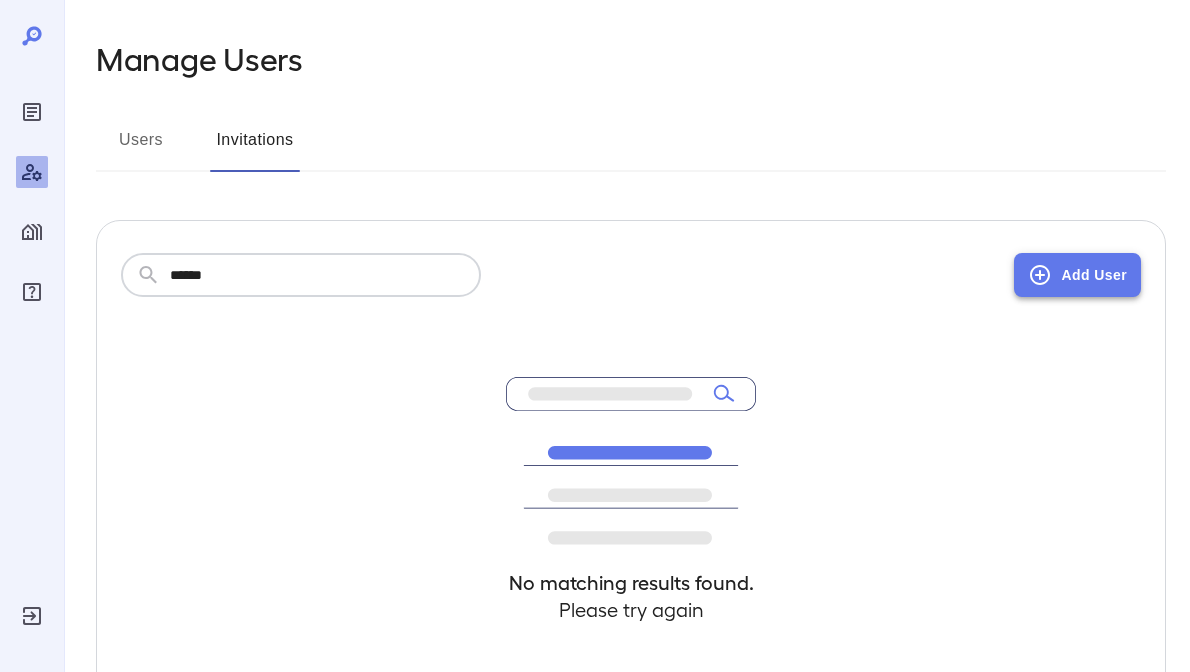 type on "******" 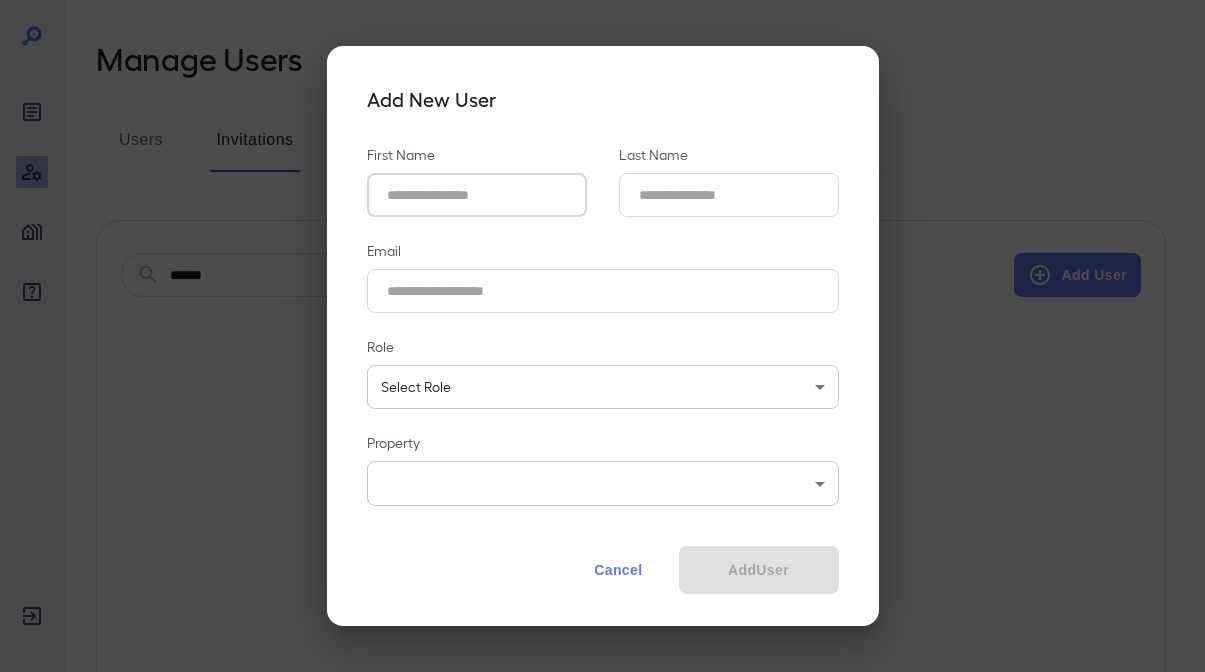 click on "First Name" at bounding box center (477, 195) 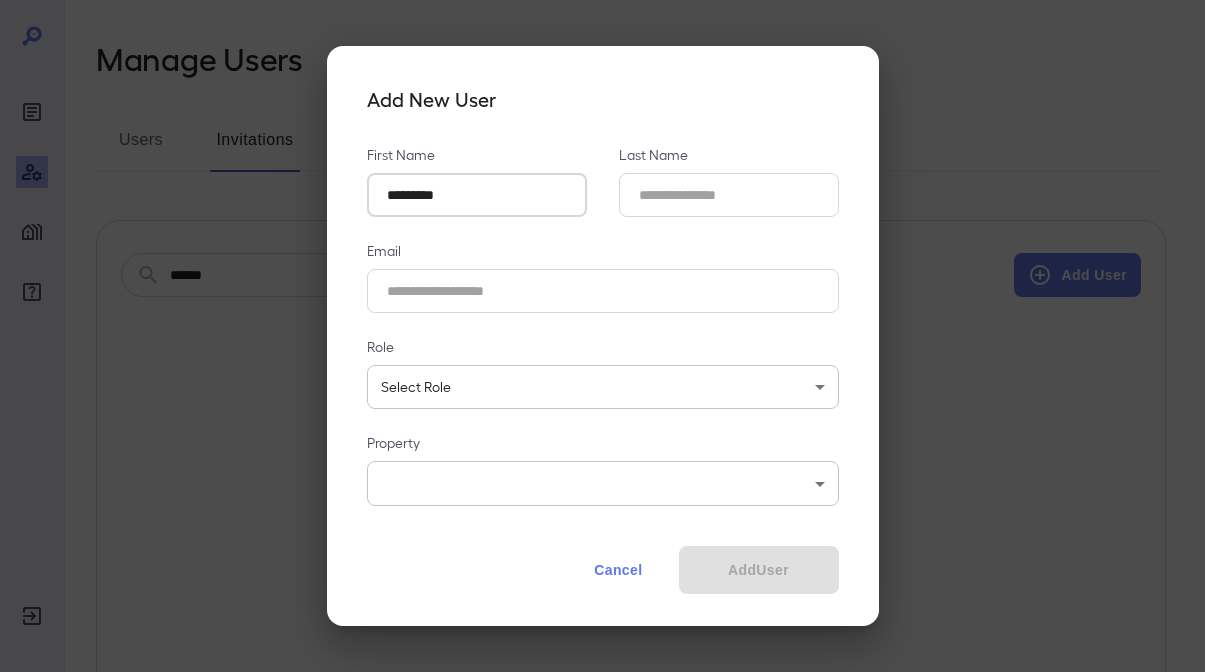 type on "*********" 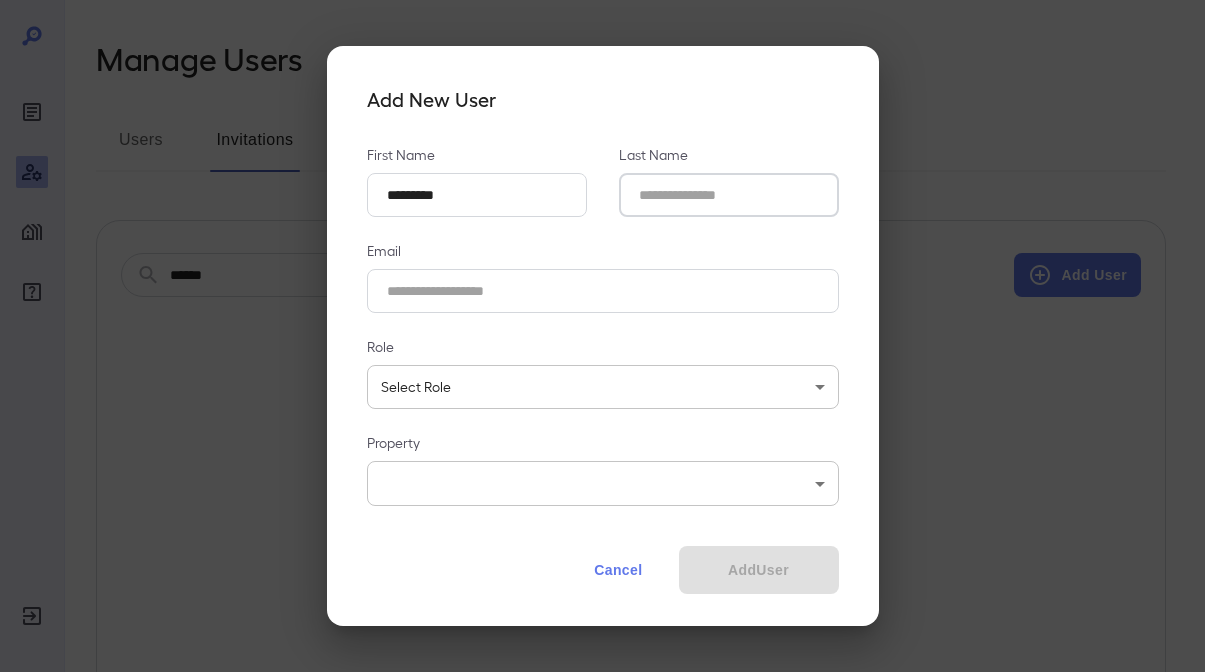 click on "Last Name" at bounding box center (729, 195) 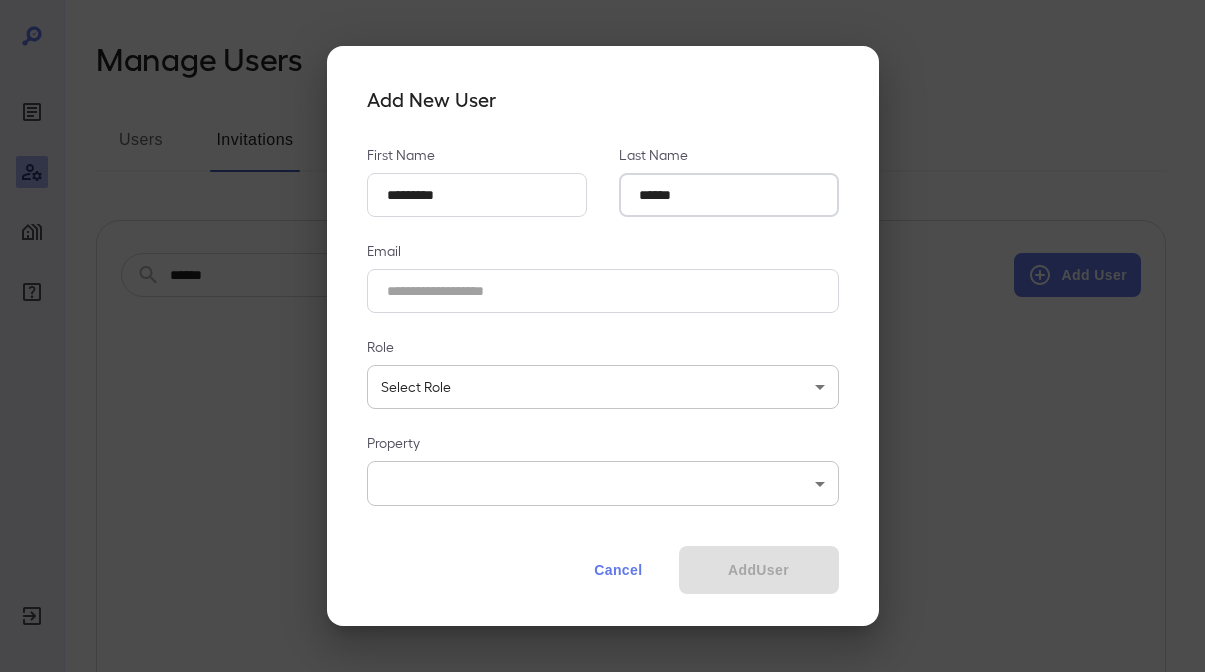 type on "******" 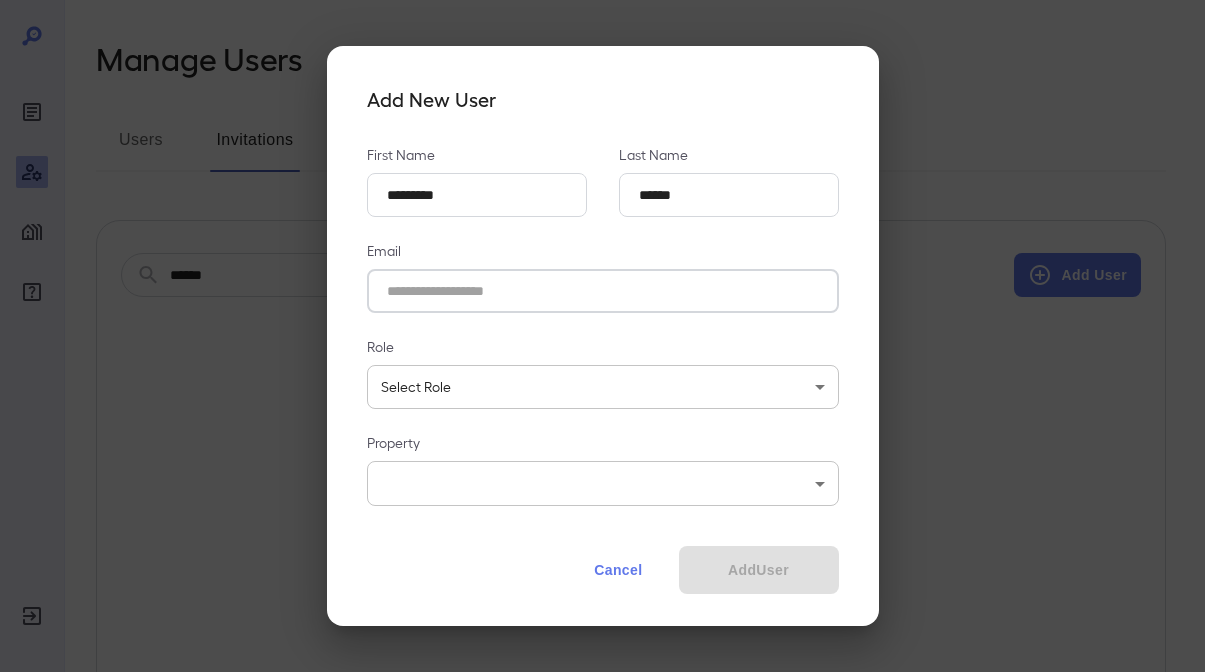 click on "Email" at bounding box center [603, 291] 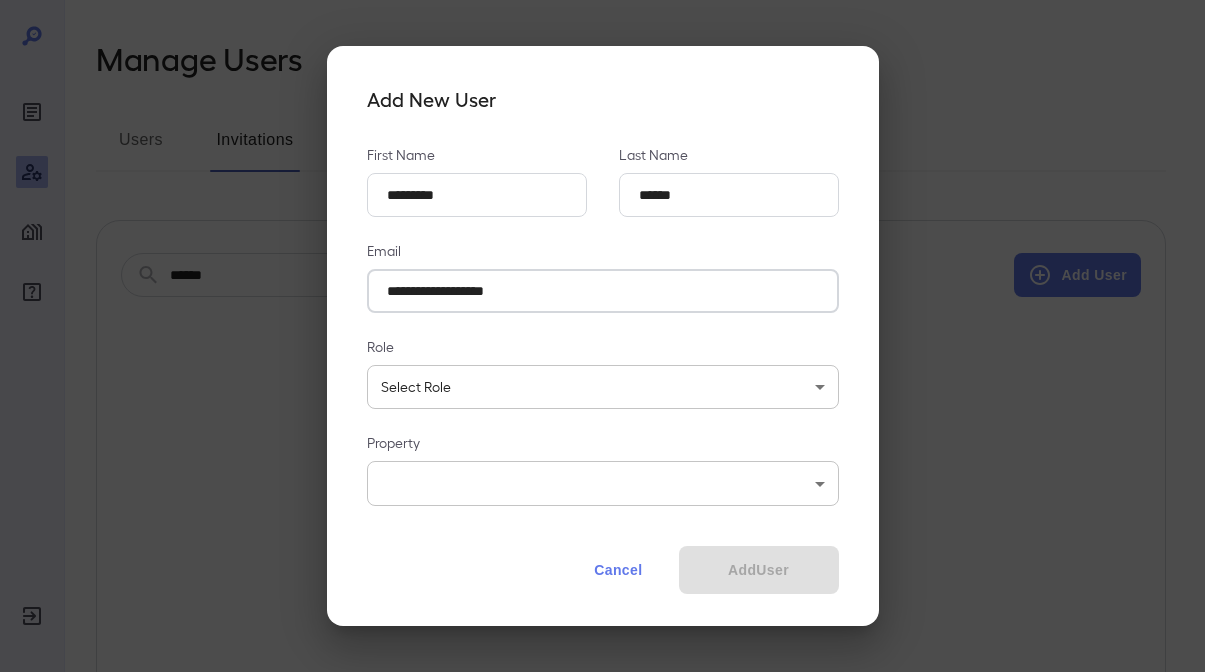 type on "**********" 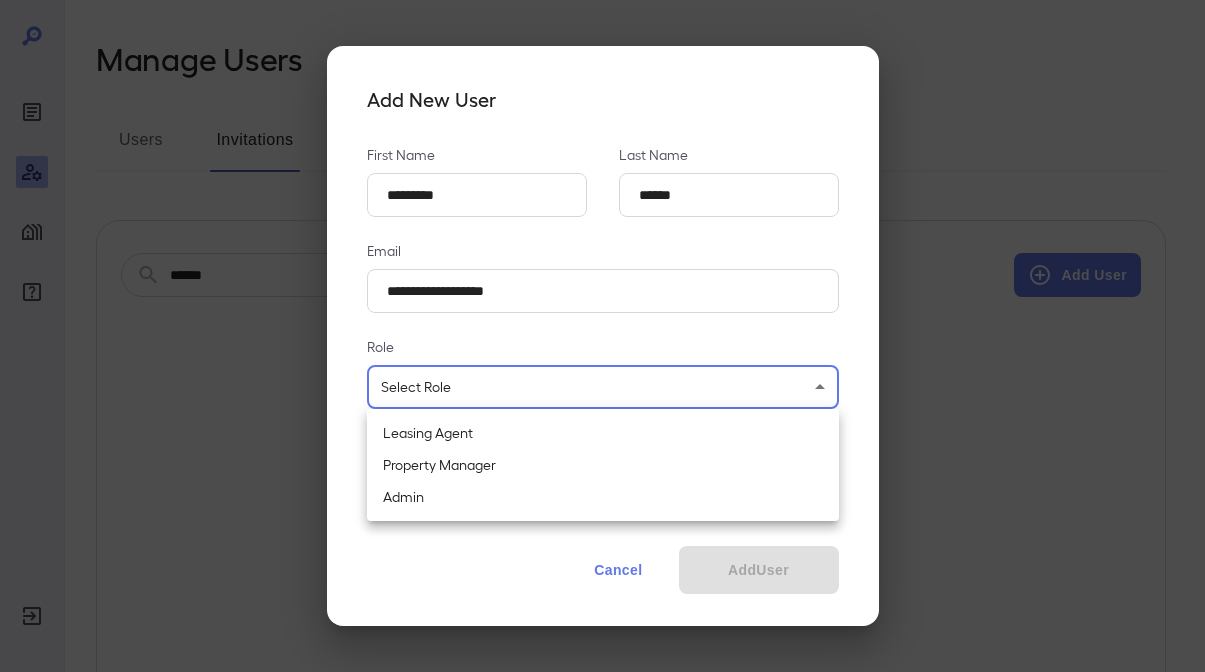 click on "Leasing Agent" at bounding box center (603, 433) 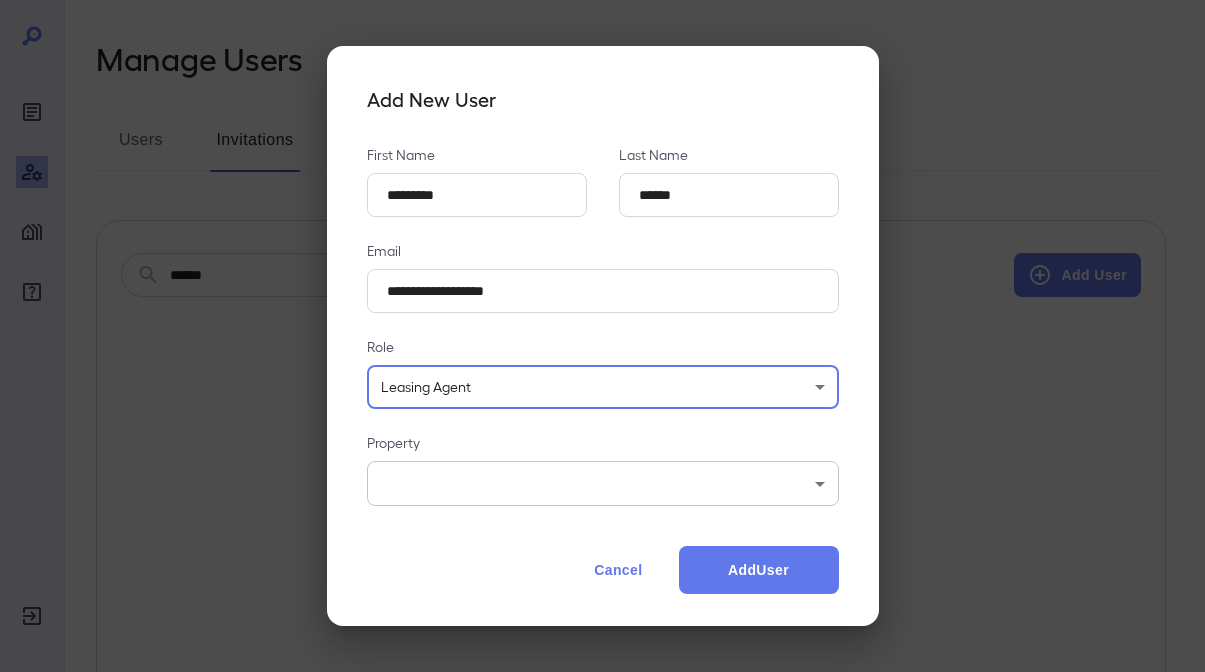 click on "Manage Users Users Invitations ​​​​​​ ​​​​ Add User No matching results found. Please try again Rows per page 25 Prev Next Add New User First Name ​​​​​​​​ ​​​​​​ Last Name ​​​​​​ Email ​​​​​​​​​​​​​​​​​ Role Leasing Agent ​​​​​ ​​​​​​ Property ​​​​​​​​​​​​​​​​​ Cancel Add ​​​​​​ User" at bounding box center [602, 336] 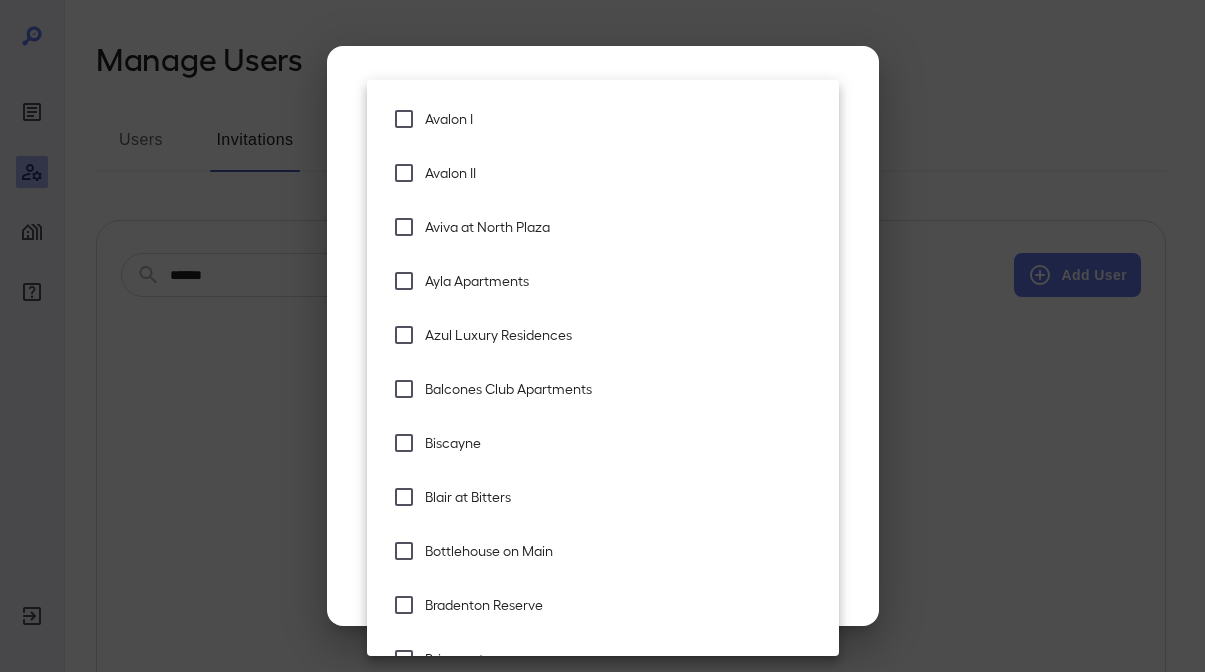scroll, scrollTop: 700, scrollLeft: 0, axis: vertical 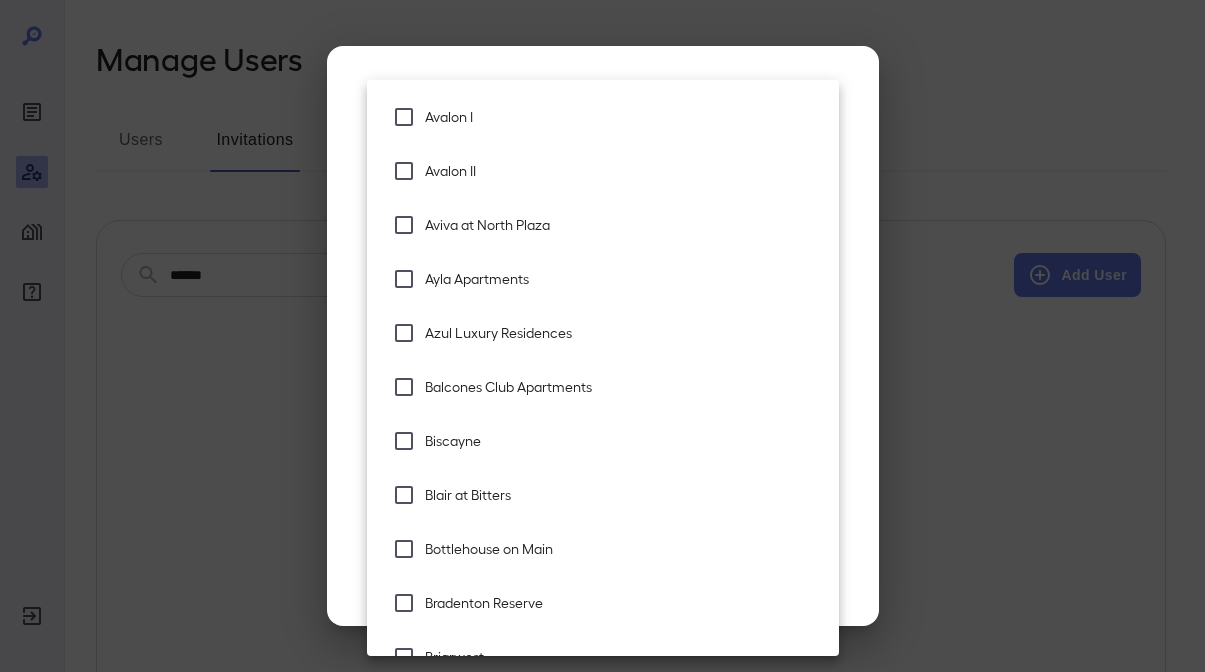 click on "Balcones Club Apartments" at bounding box center (624, 387) 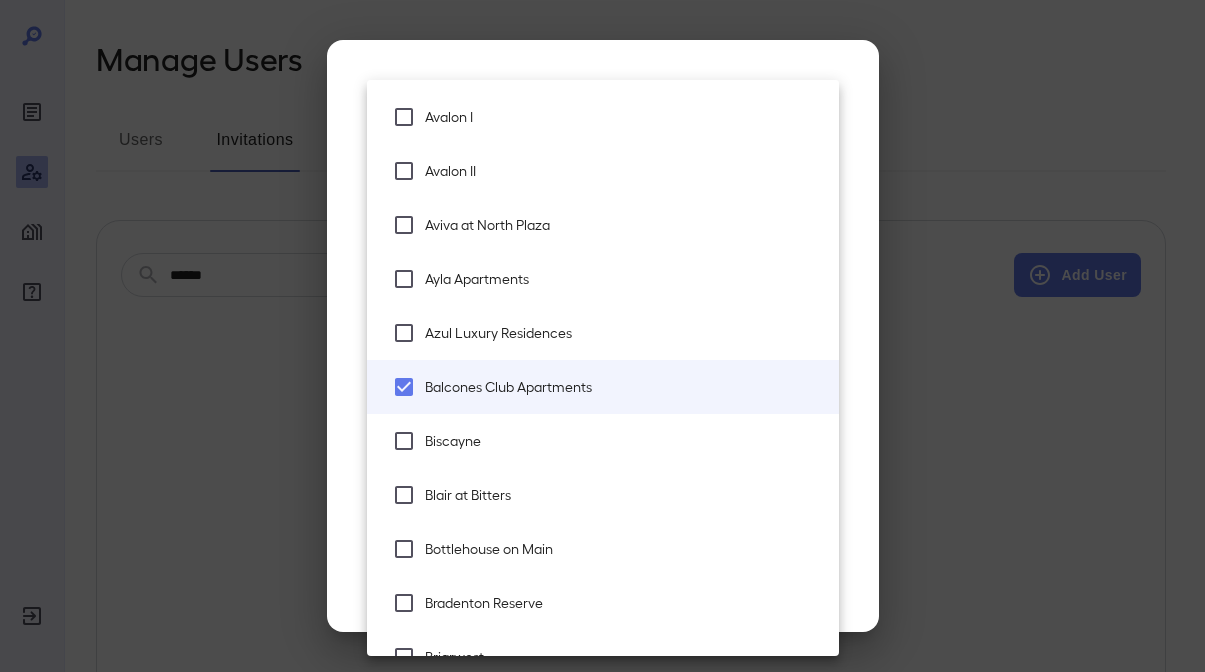 click at bounding box center [602, 336] 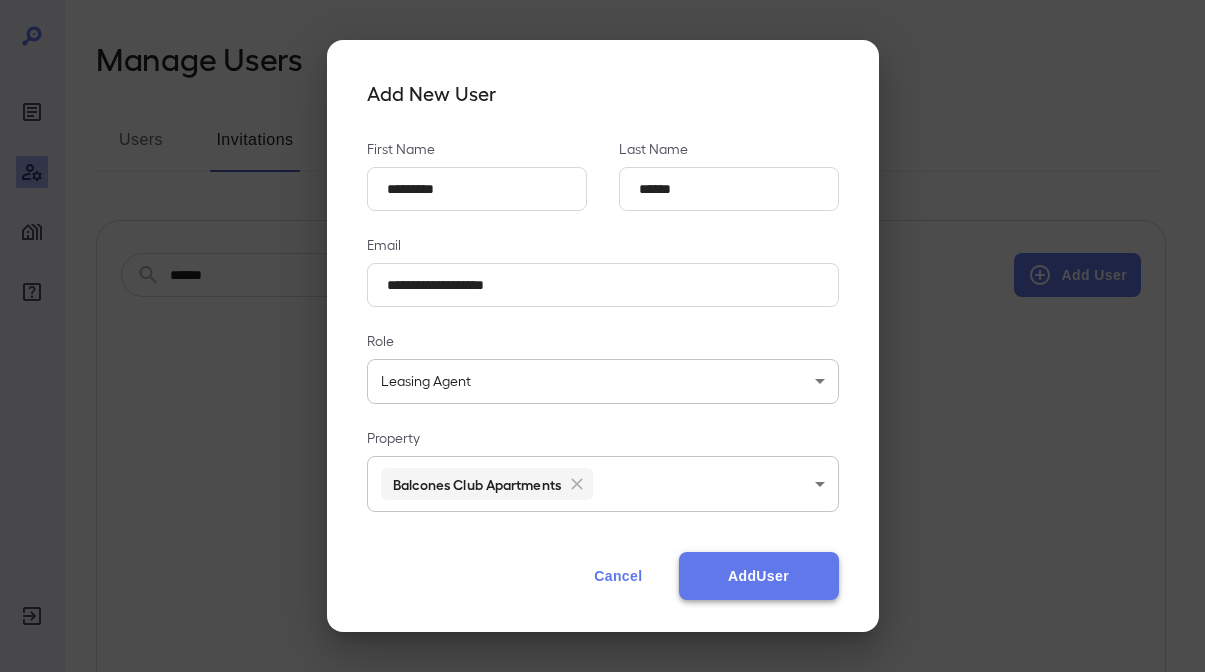 click on "Add  User" at bounding box center [759, 576] 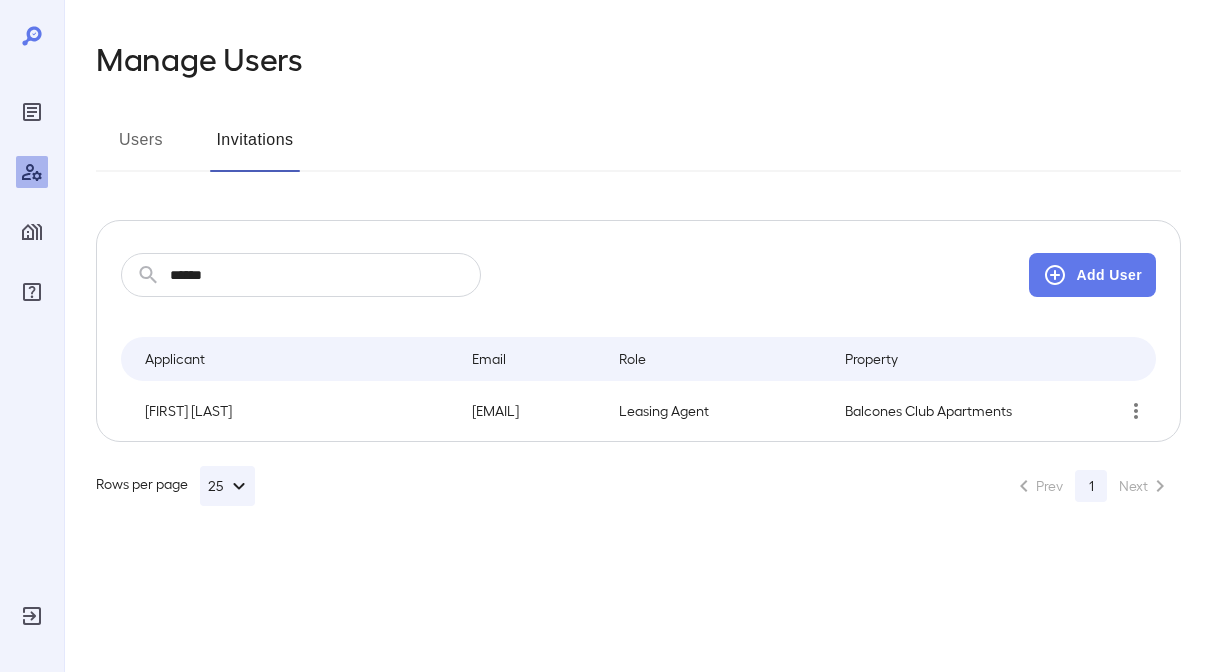 drag, startPoint x: 298, startPoint y: 64, endPoint x: 295, endPoint y: 29, distance: 35.128338 